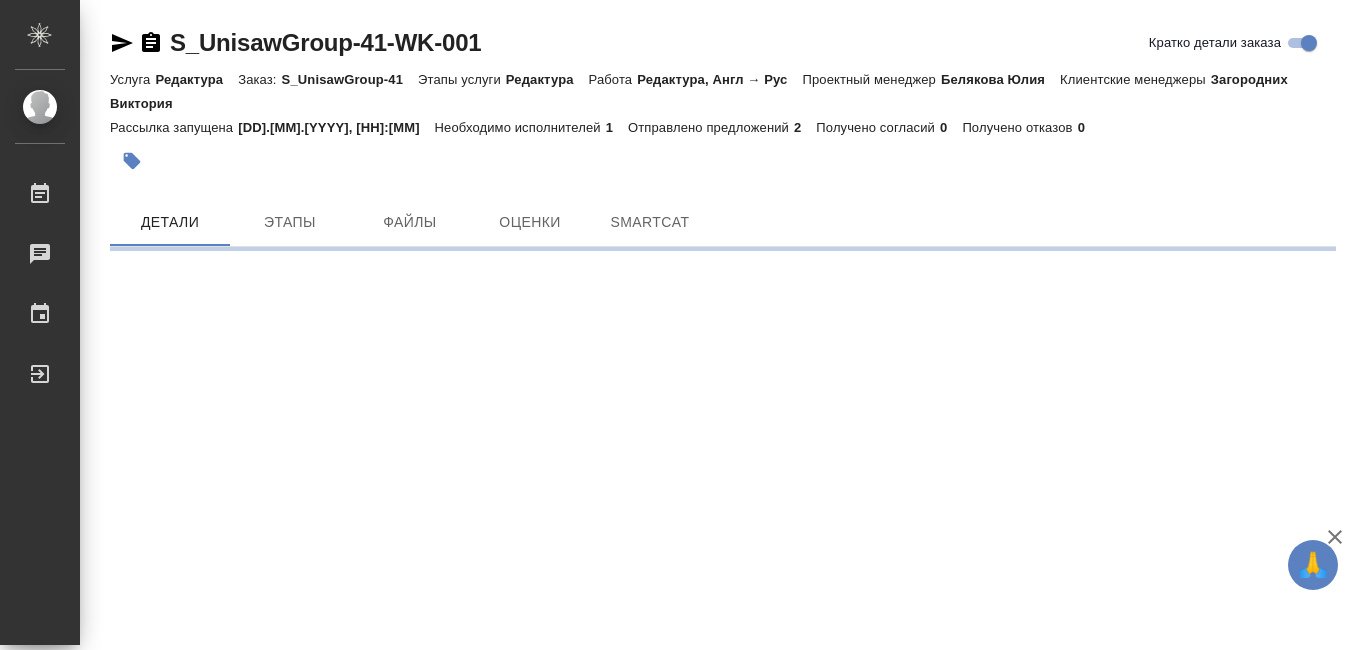 scroll, scrollTop: 0, scrollLeft: 0, axis: both 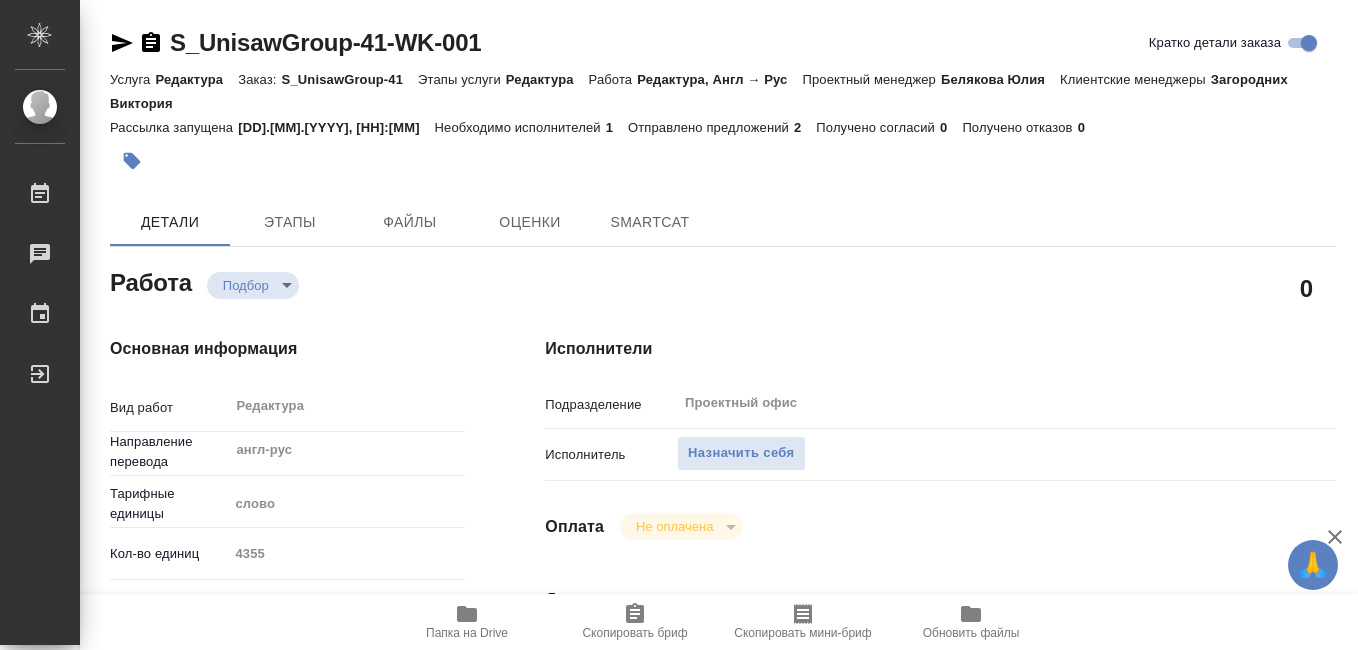 type on "x" 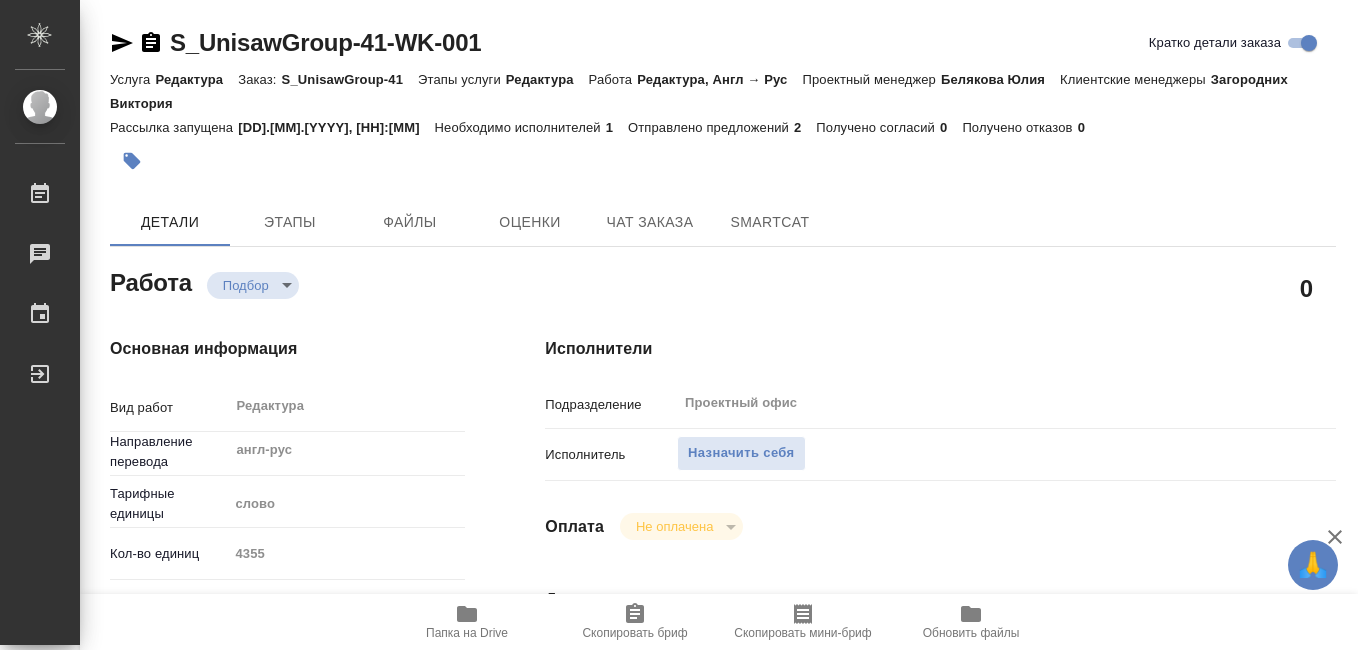 type on "x" 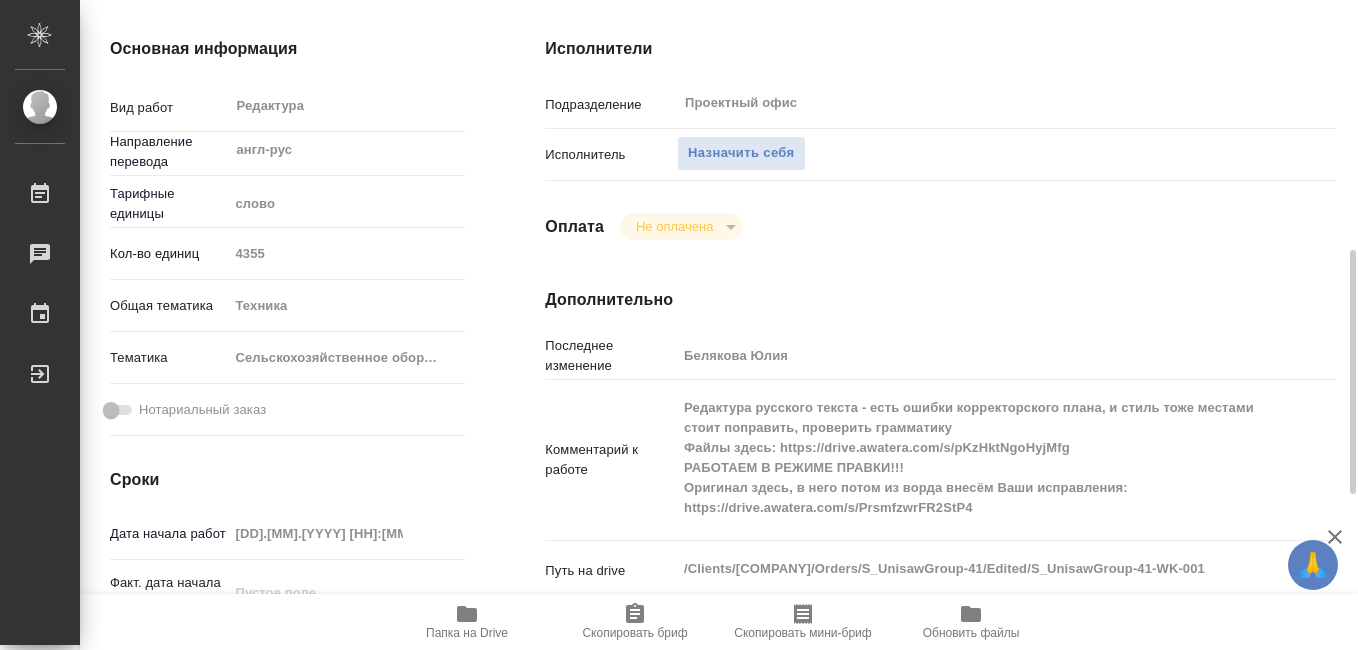 scroll, scrollTop: 400, scrollLeft: 0, axis: vertical 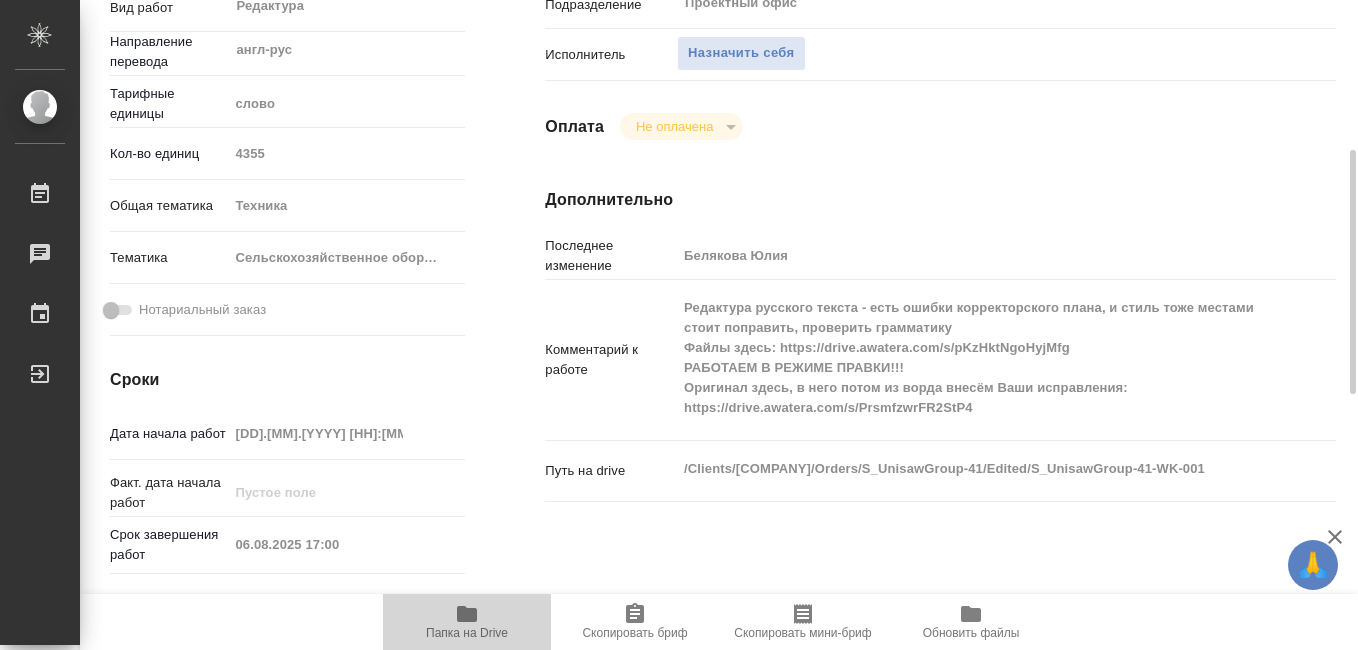 click 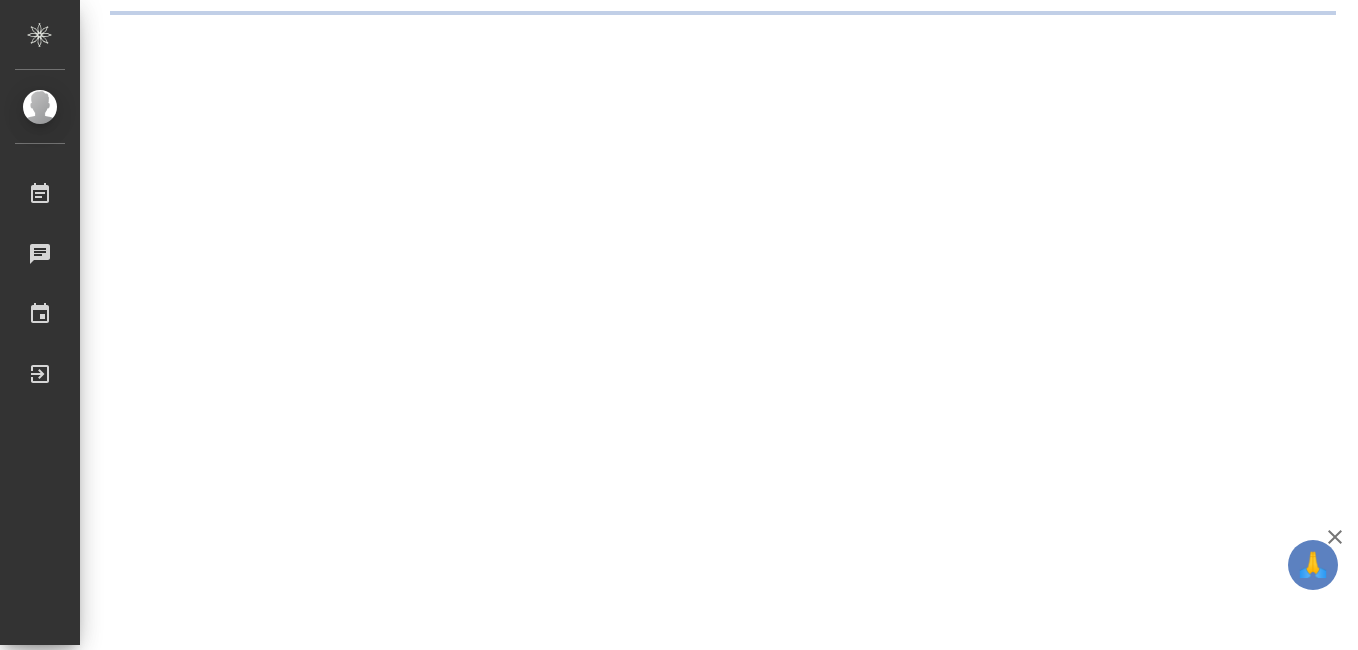 scroll, scrollTop: 0, scrollLeft: 0, axis: both 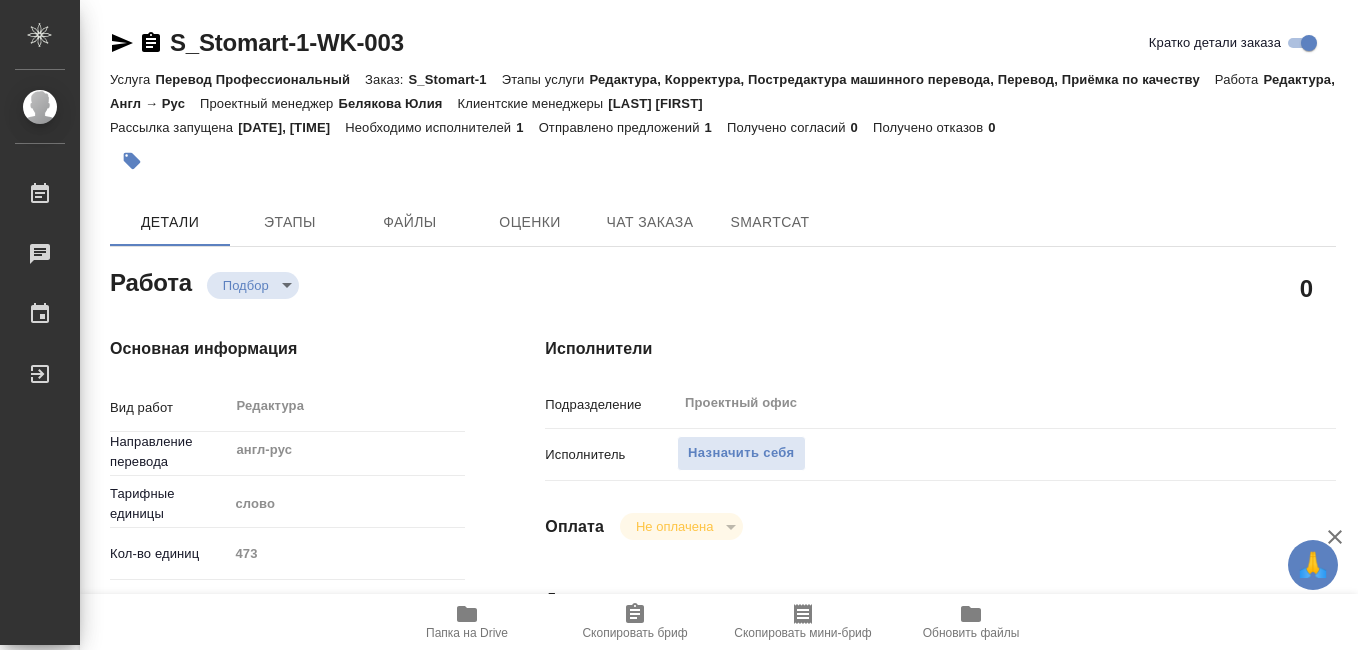 type on "x" 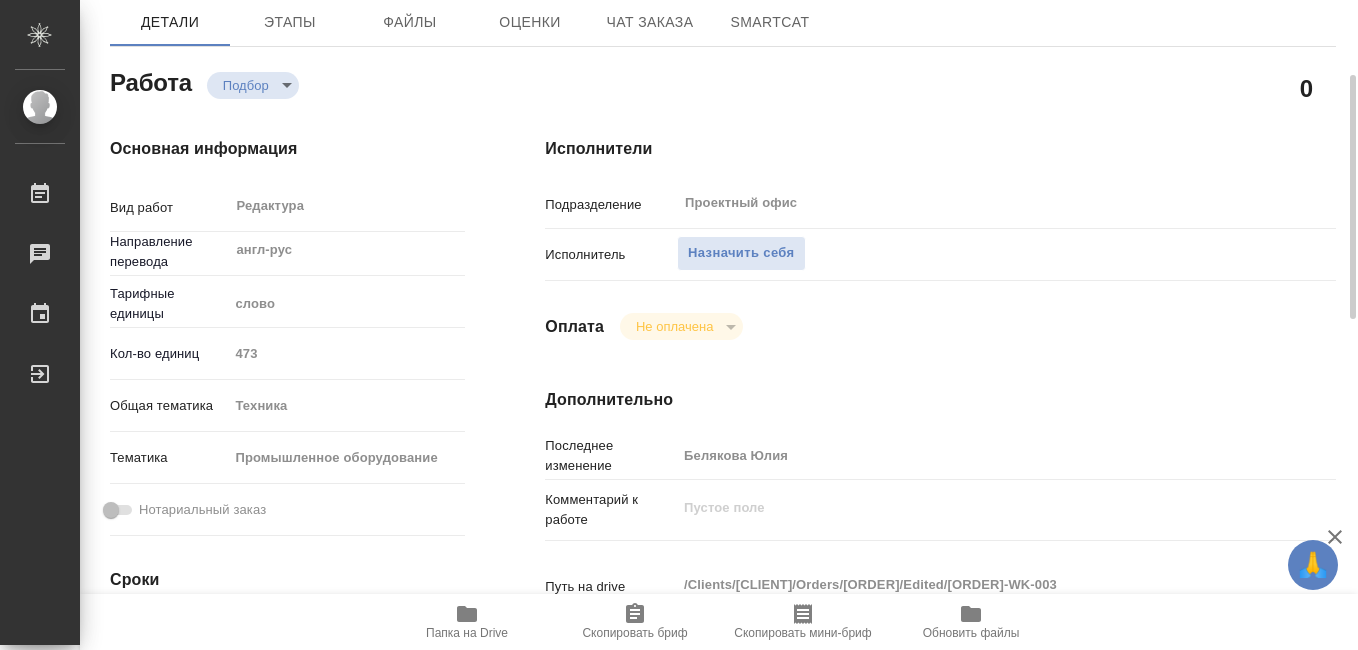 type on "x" 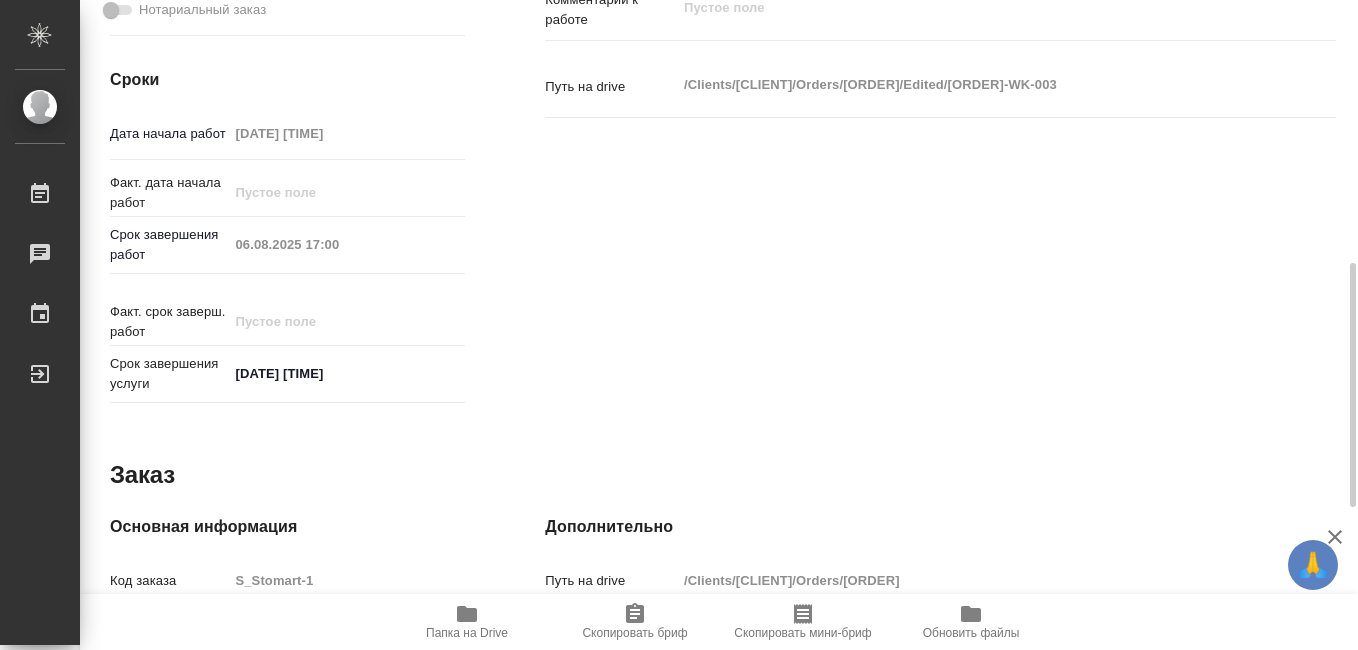 scroll, scrollTop: 600, scrollLeft: 0, axis: vertical 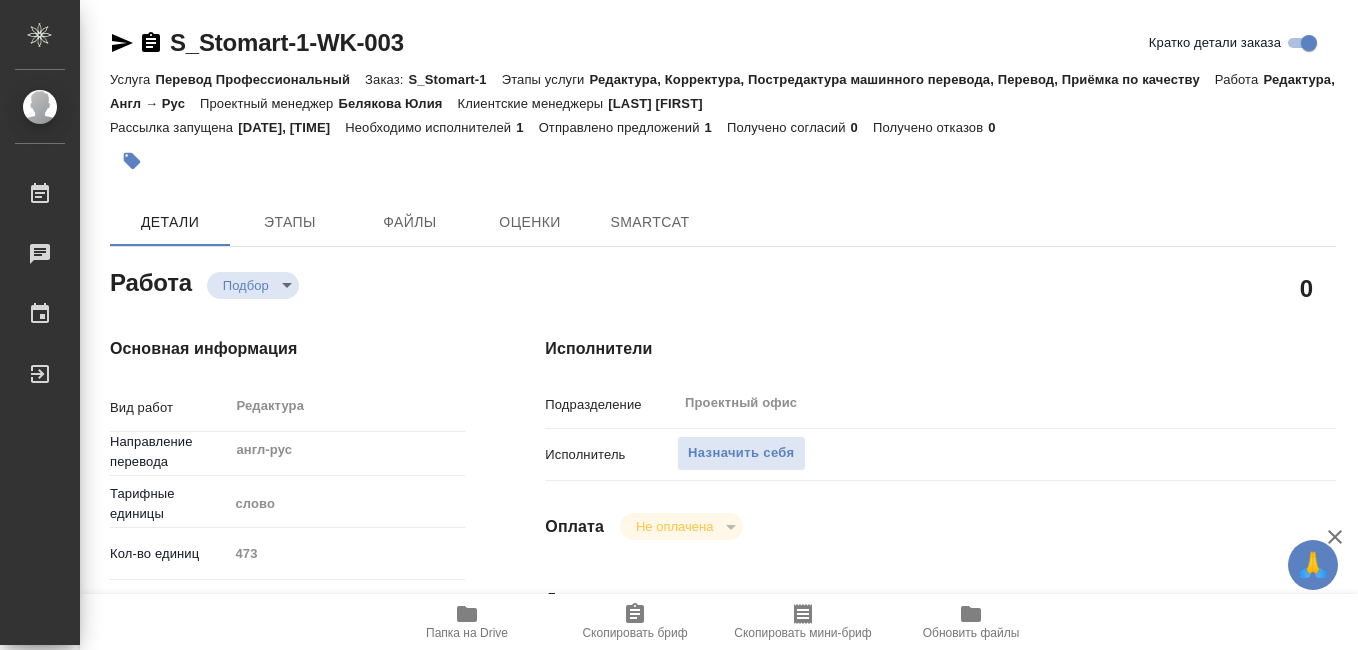 type on "x" 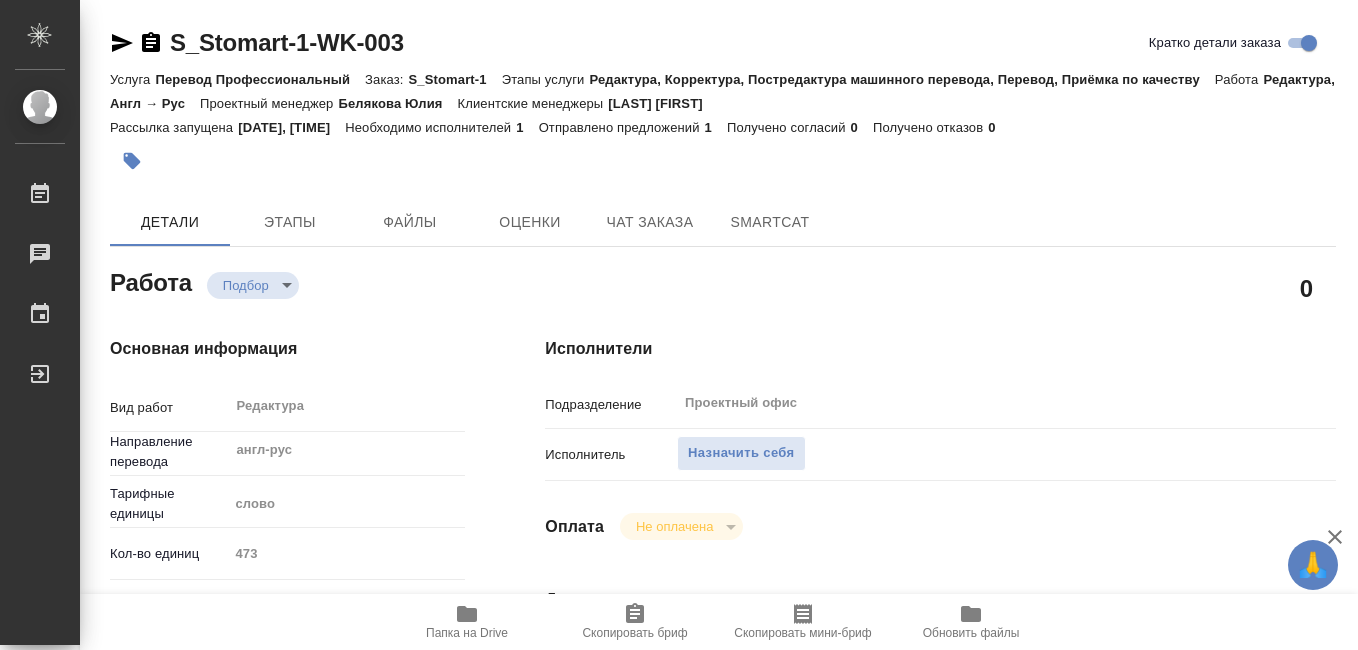 type on "x" 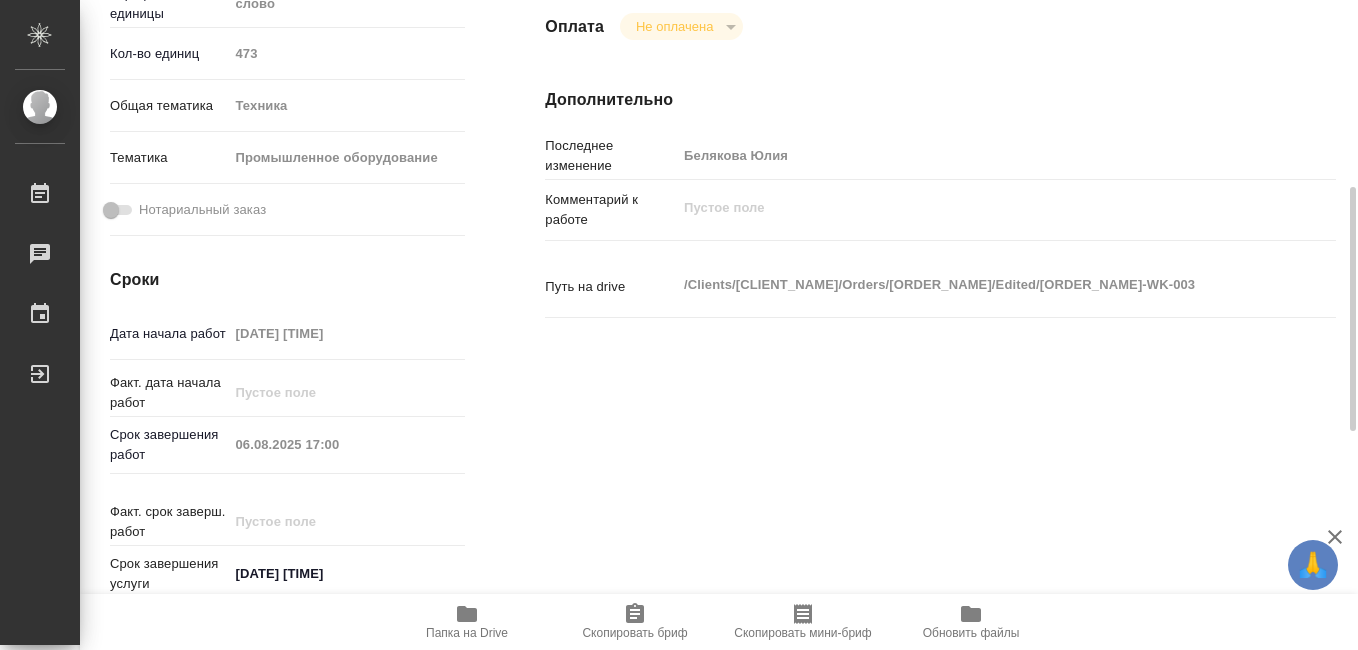 type on "x" 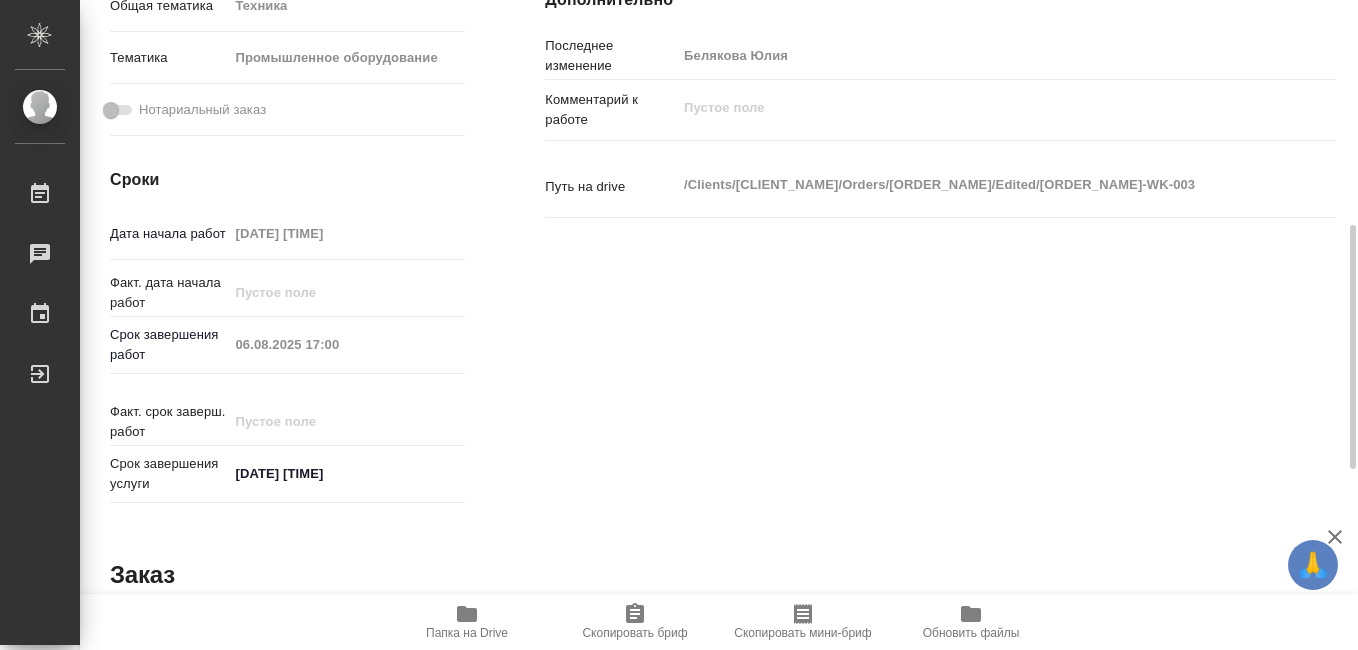 scroll, scrollTop: 300, scrollLeft: 0, axis: vertical 